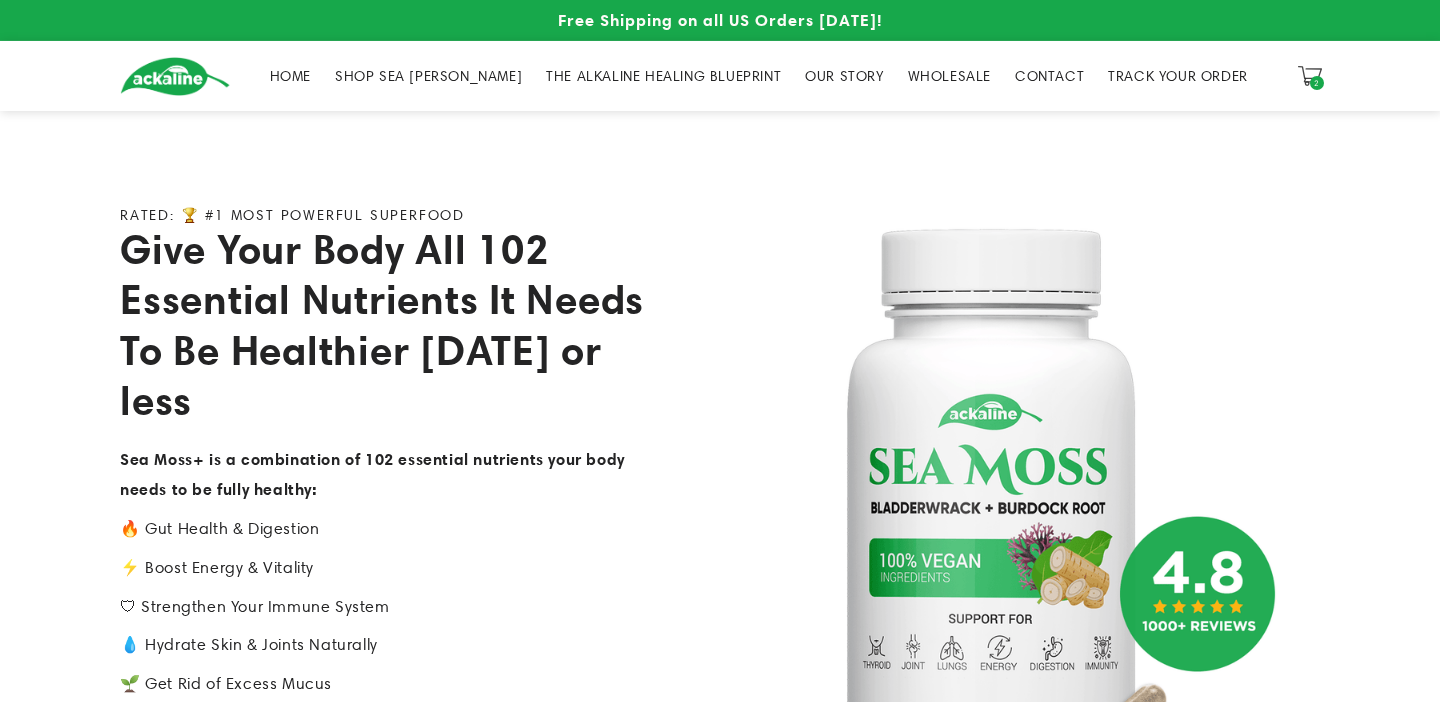 scroll, scrollTop: 0, scrollLeft: 0, axis: both 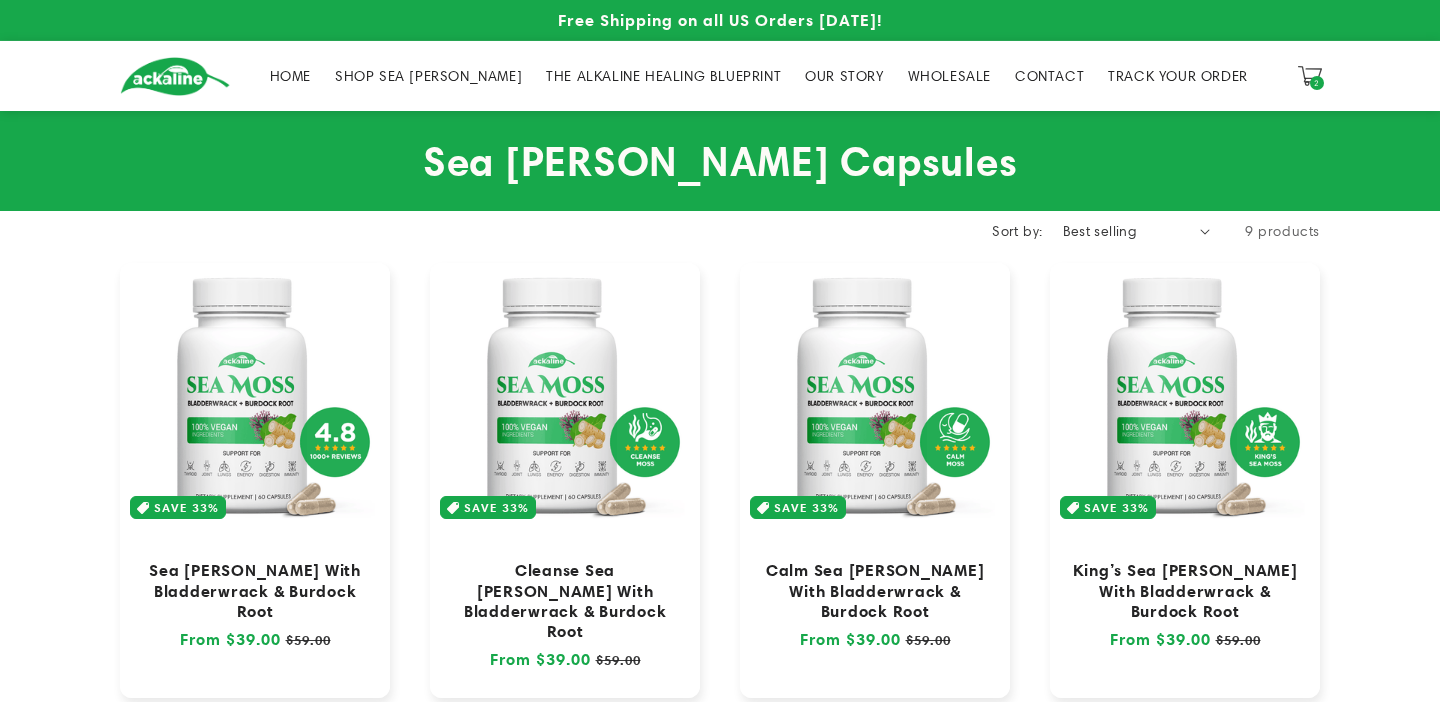 click on "THE ALKALINE HEALING BLUEPRINT" at bounding box center (663, 76) 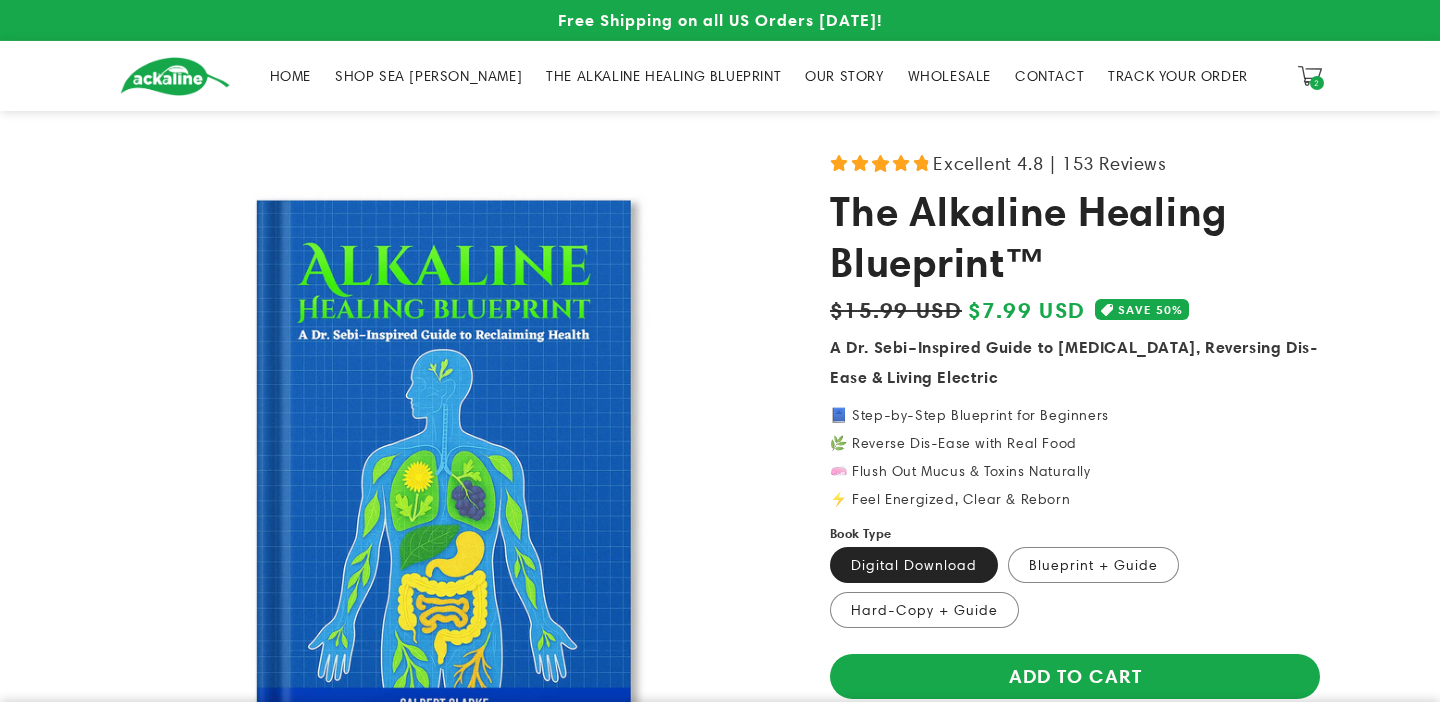 scroll, scrollTop: 0, scrollLeft: 0, axis: both 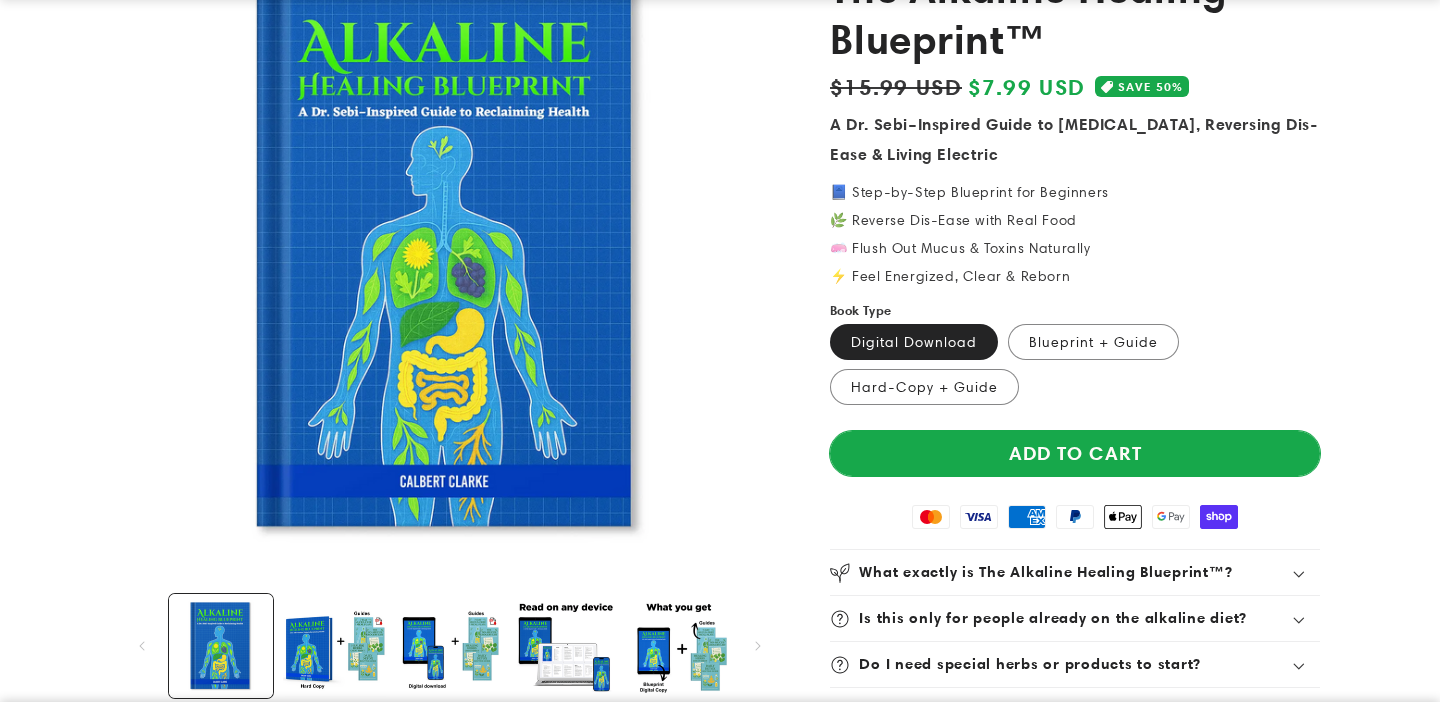 click on "Add to cart" at bounding box center [1075, 453] 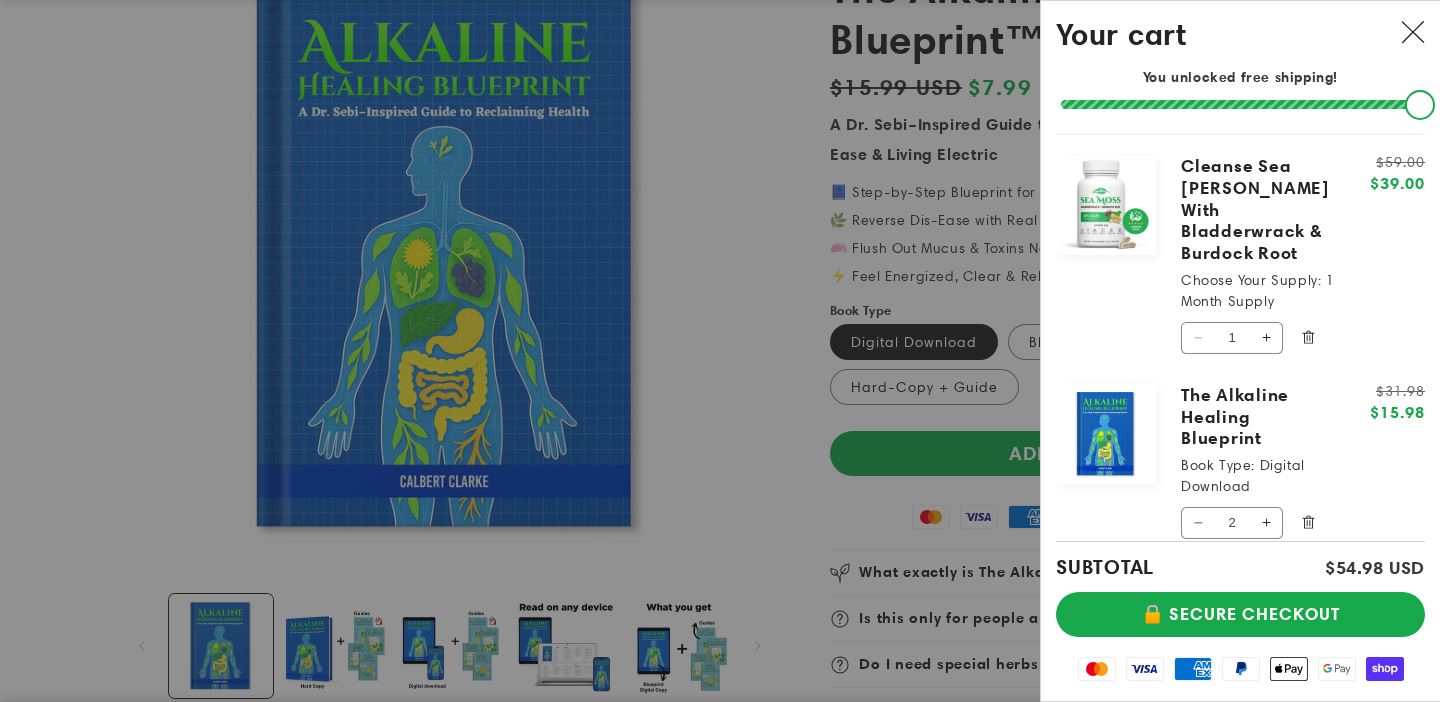 click on "Decrease quantity for The Alkaline Healing Blueprint" at bounding box center (1198, 523) 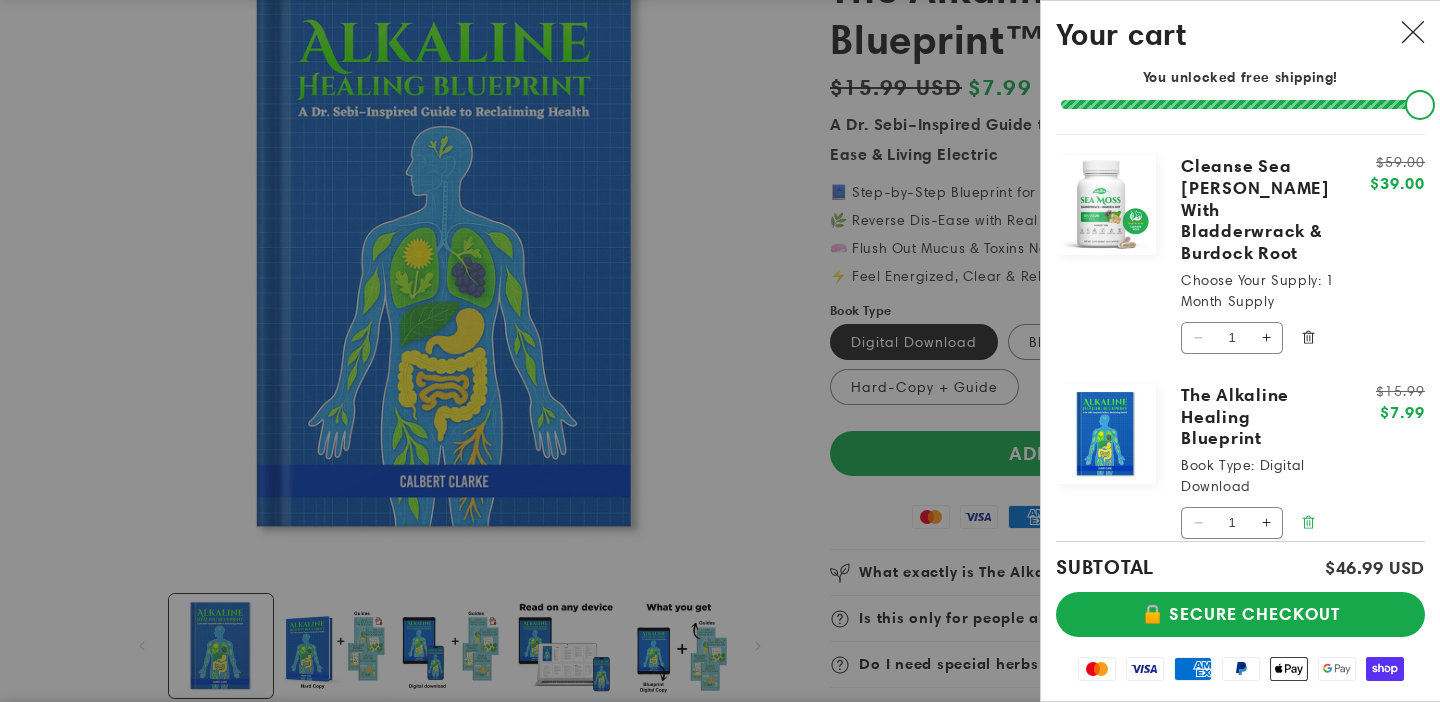 click 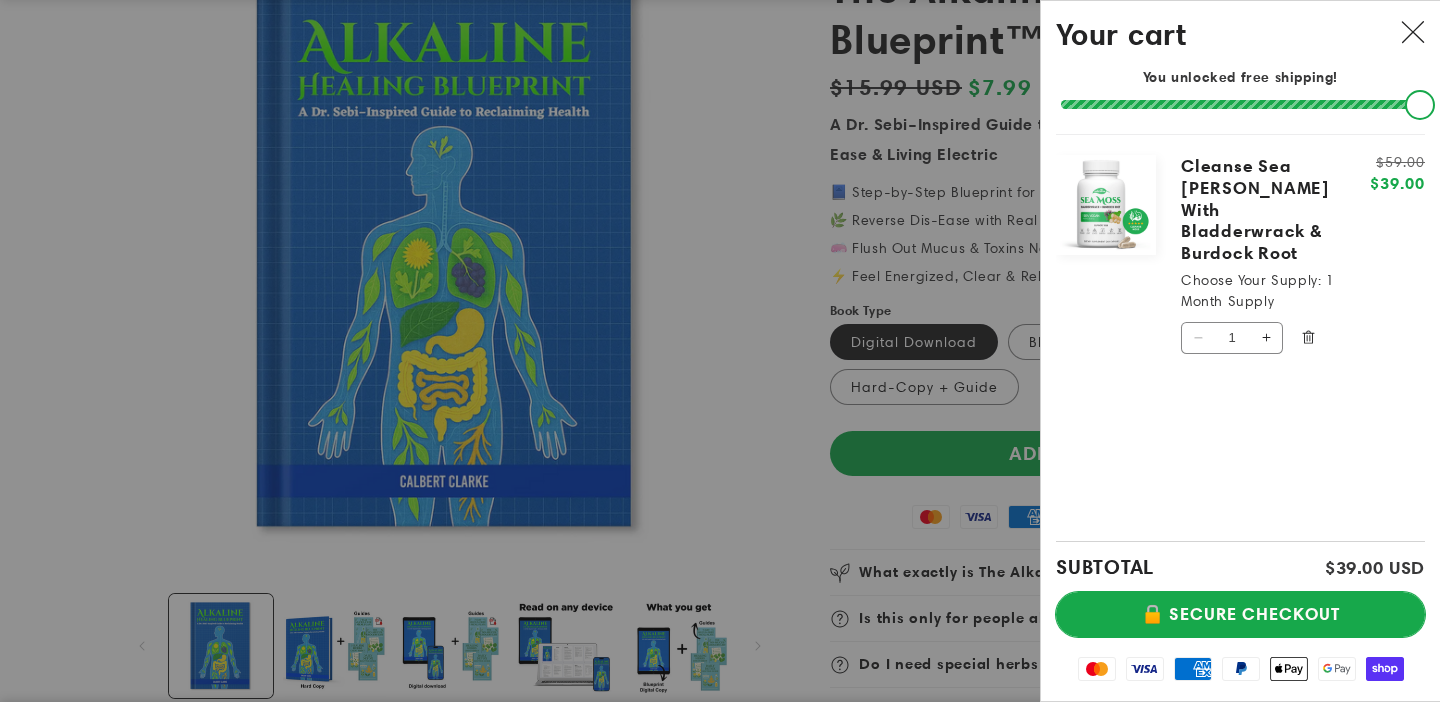 click on "🔒 SECURE CHECKOUT" at bounding box center (1240, 614) 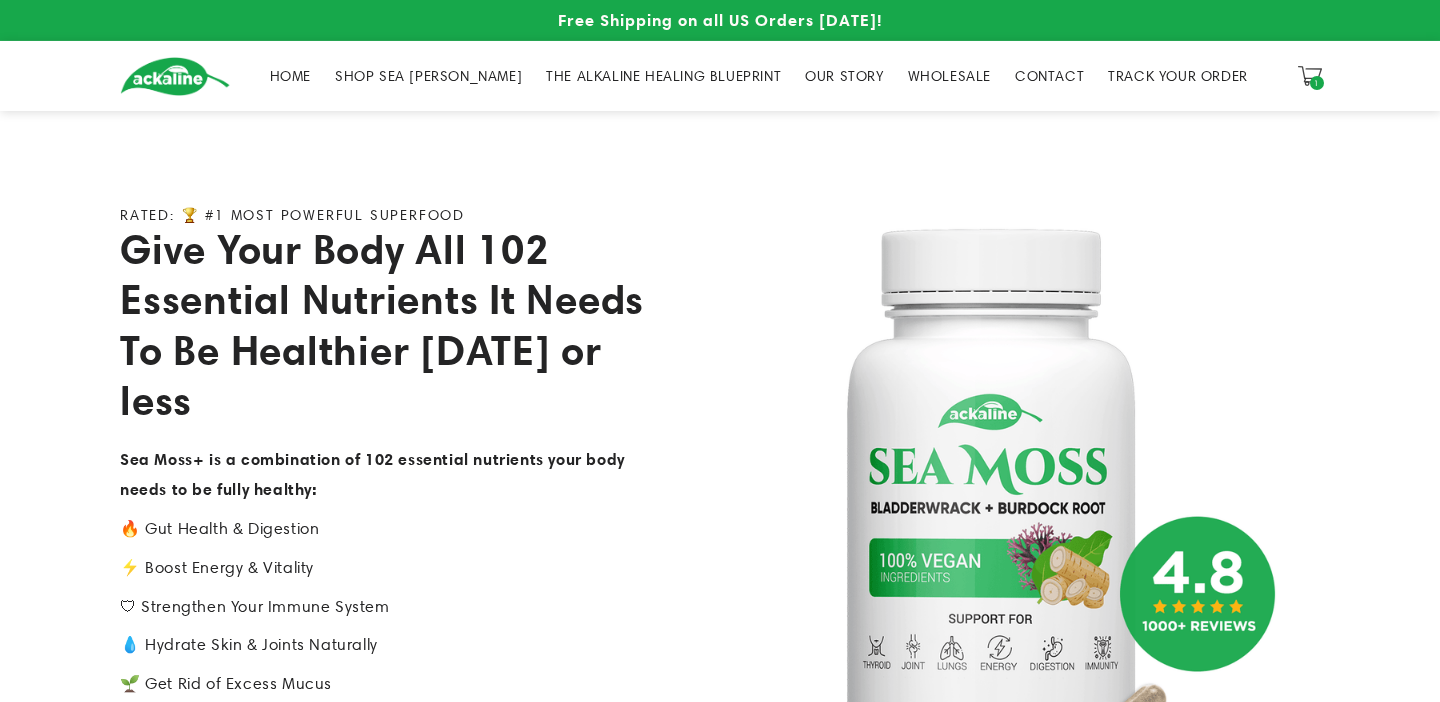 scroll, scrollTop: 0, scrollLeft: 0, axis: both 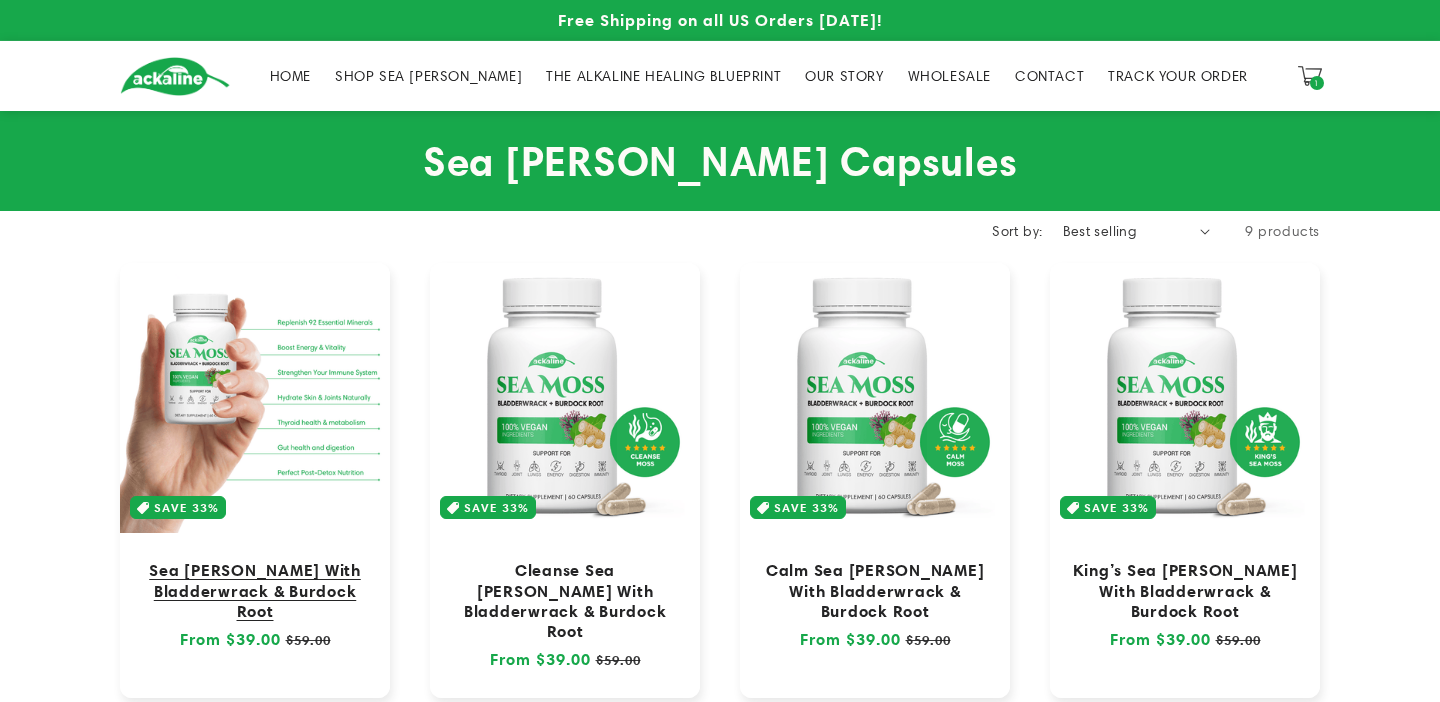 click on "Sea [PERSON_NAME] With Bladderwrack & Burdock Root" at bounding box center [255, 590] 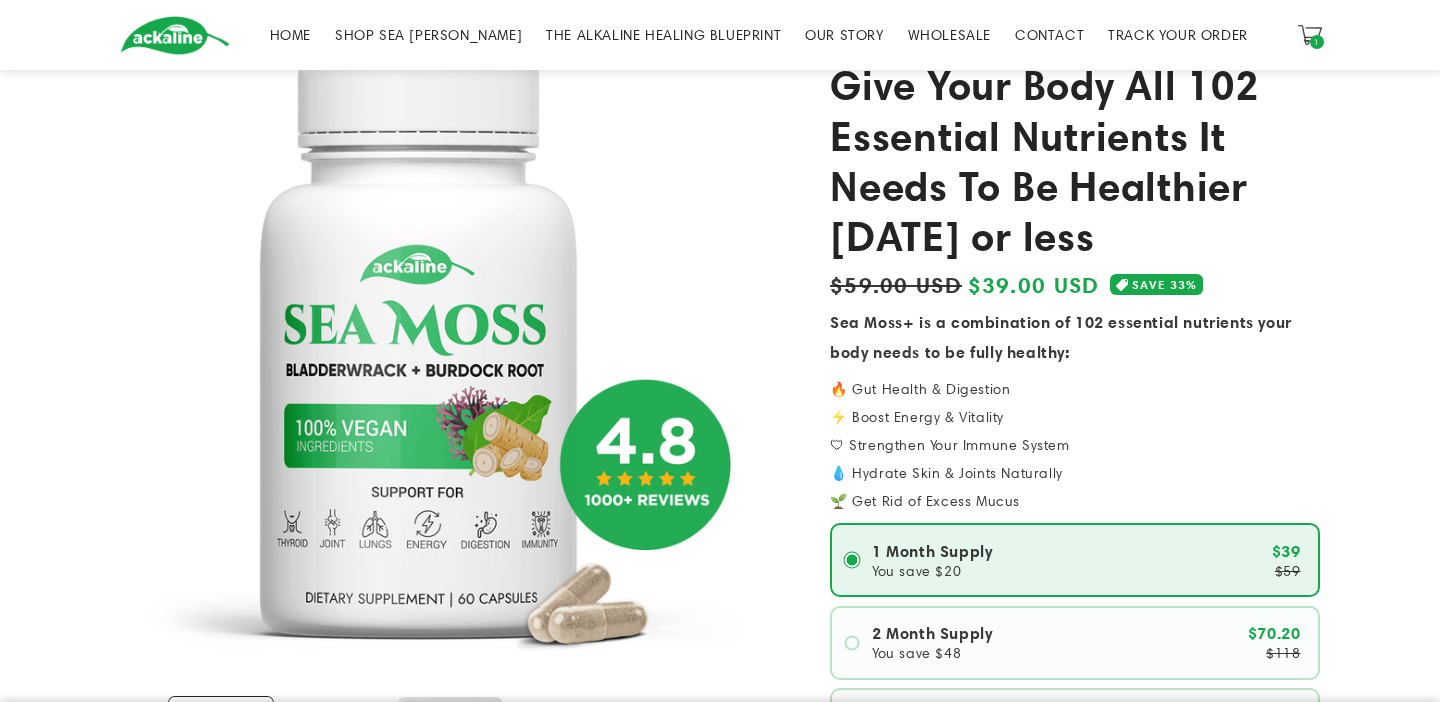 scroll, scrollTop: 0, scrollLeft: 0, axis: both 